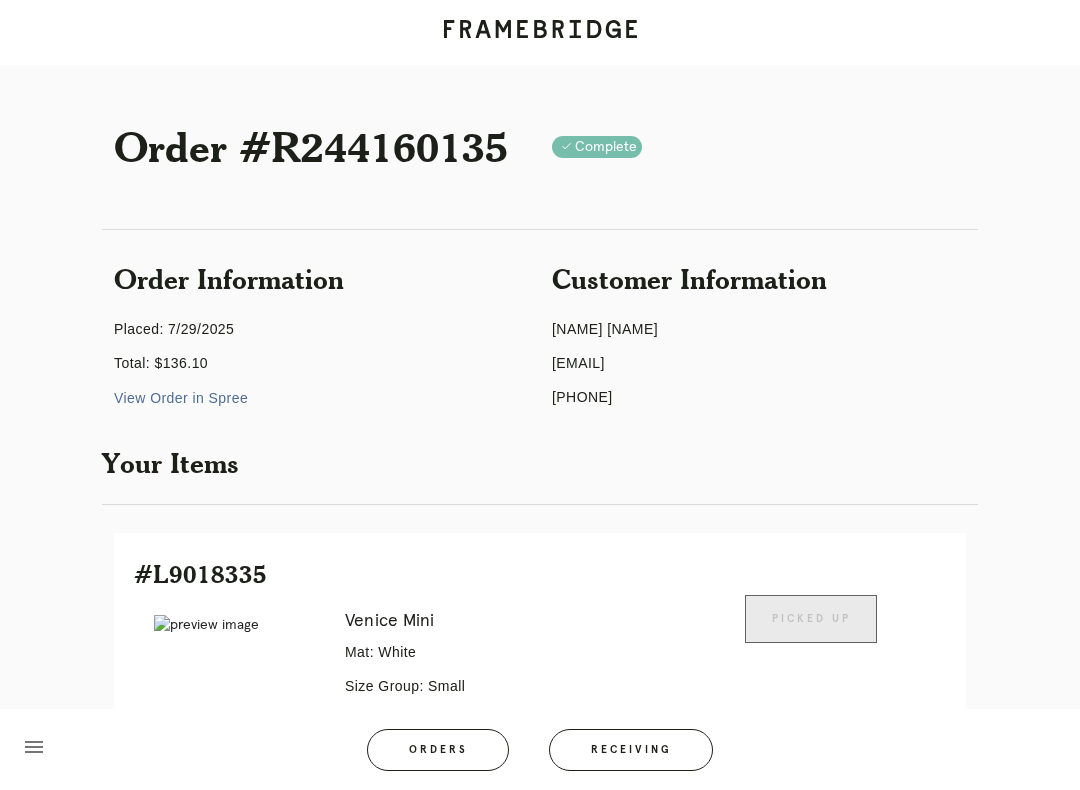 scroll, scrollTop: 269, scrollLeft: 0, axis: vertical 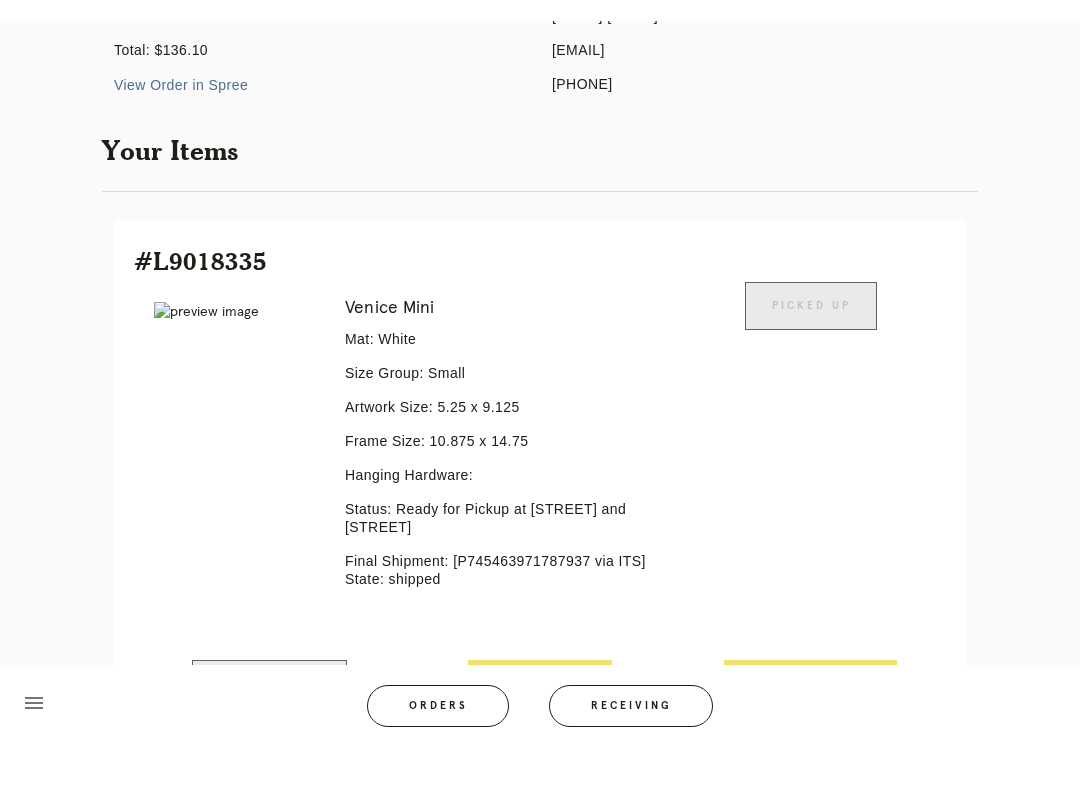 click on "Receiving" at bounding box center (631, 750) 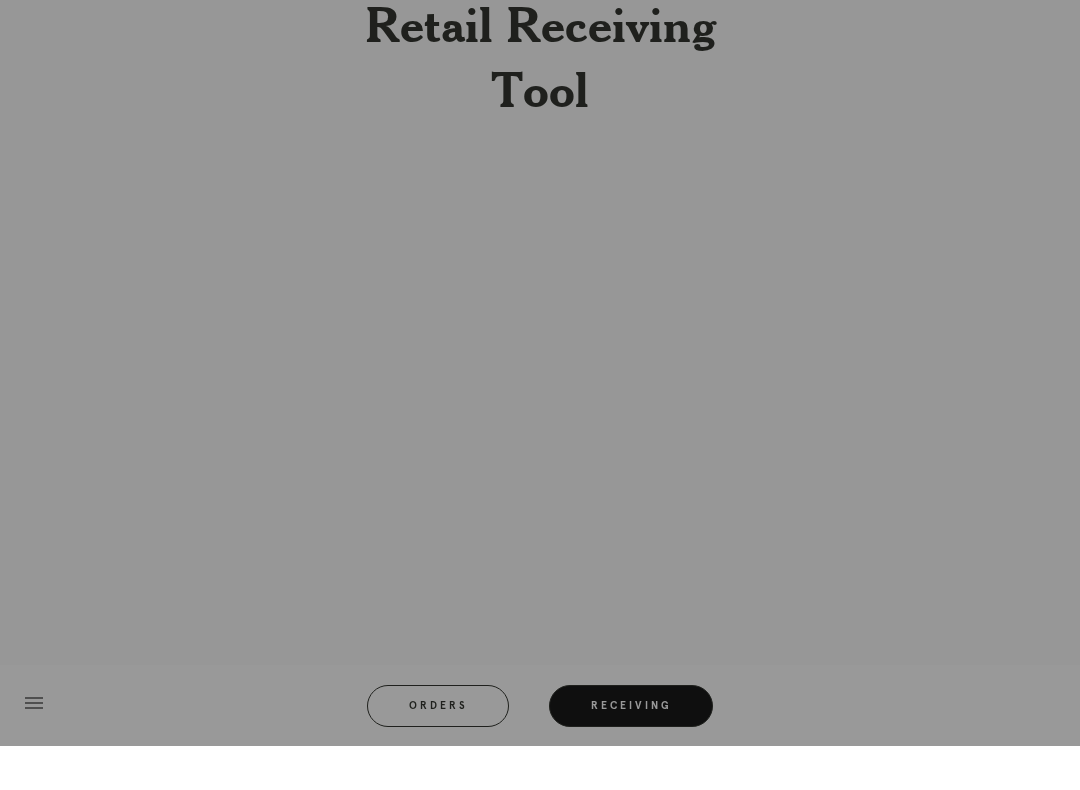 scroll, scrollTop: 0, scrollLeft: 0, axis: both 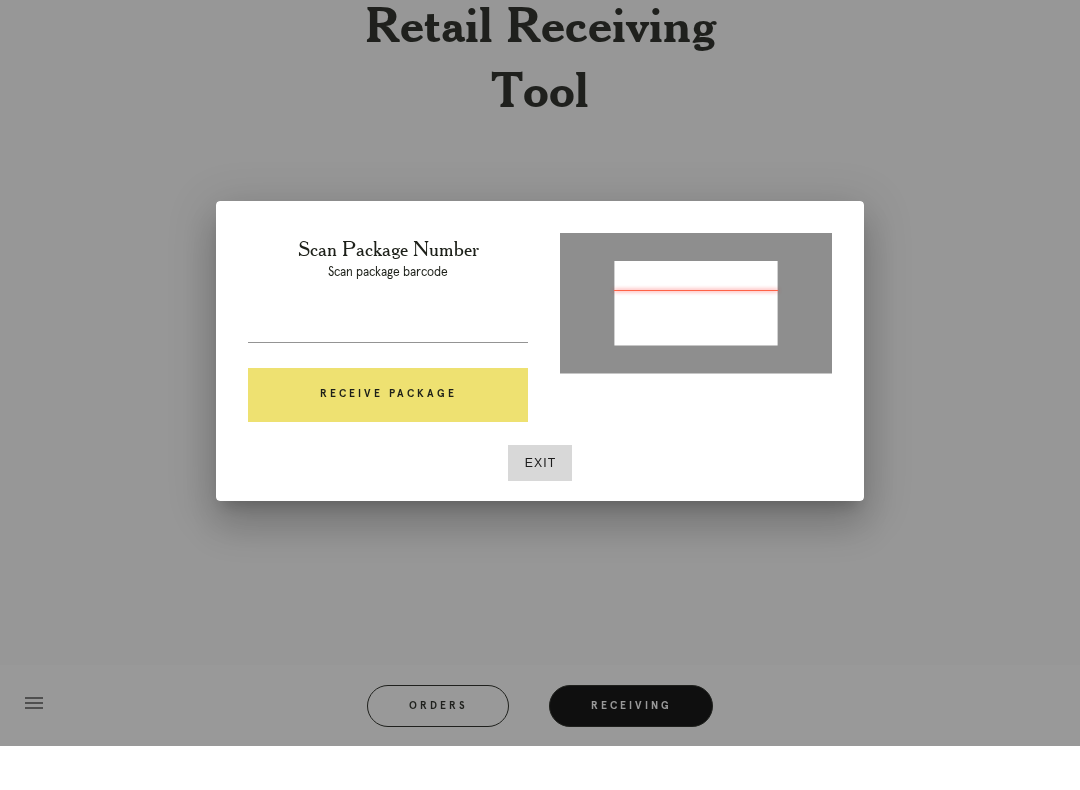 type on "P352901923998340" 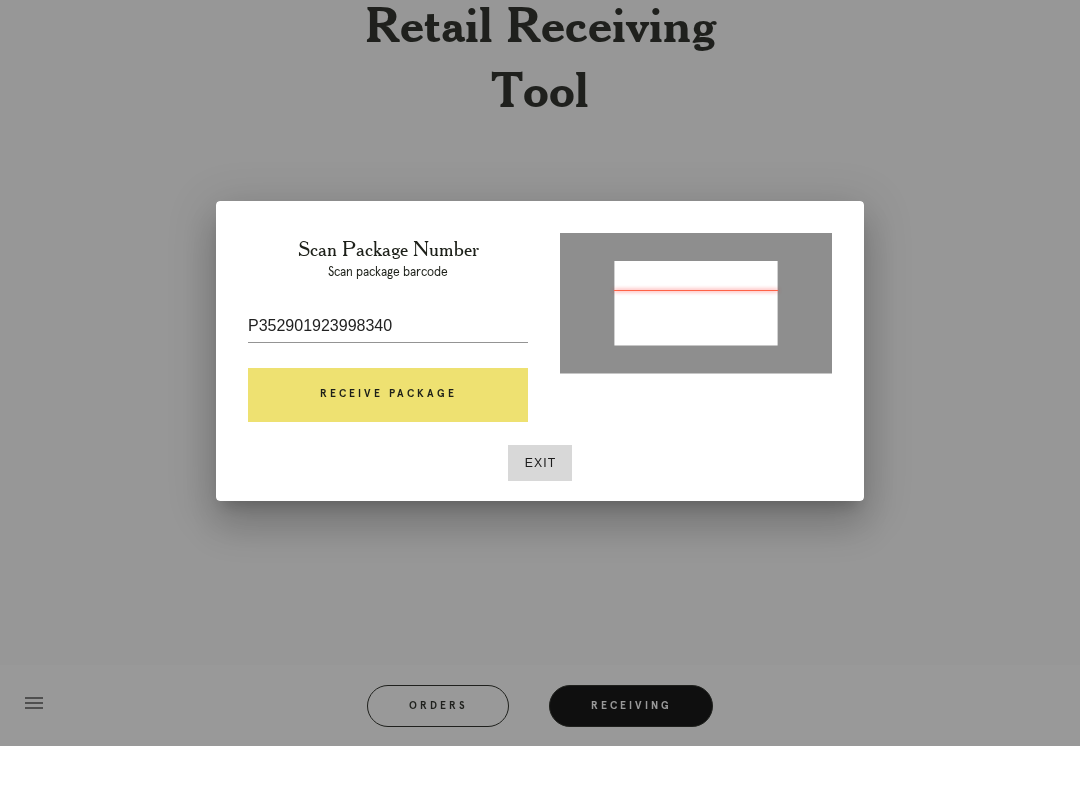 click on "Receive Package" at bounding box center [388, 439] 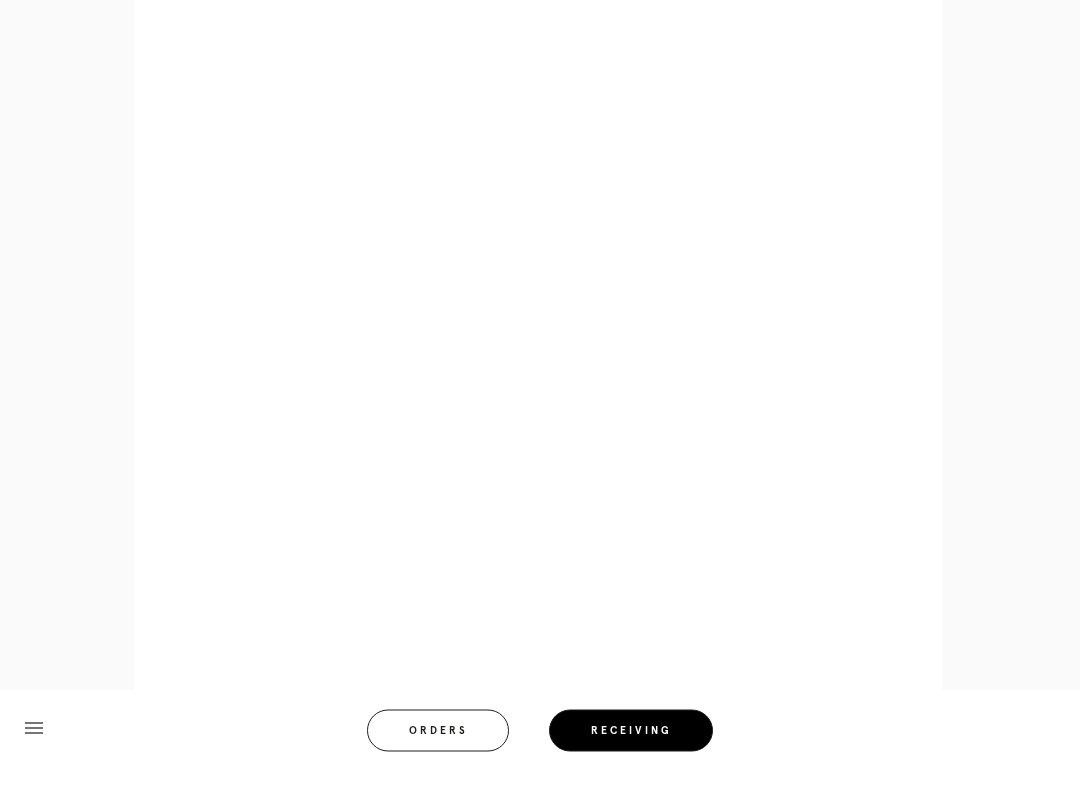 scroll, scrollTop: 1137, scrollLeft: 0, axis: vertical 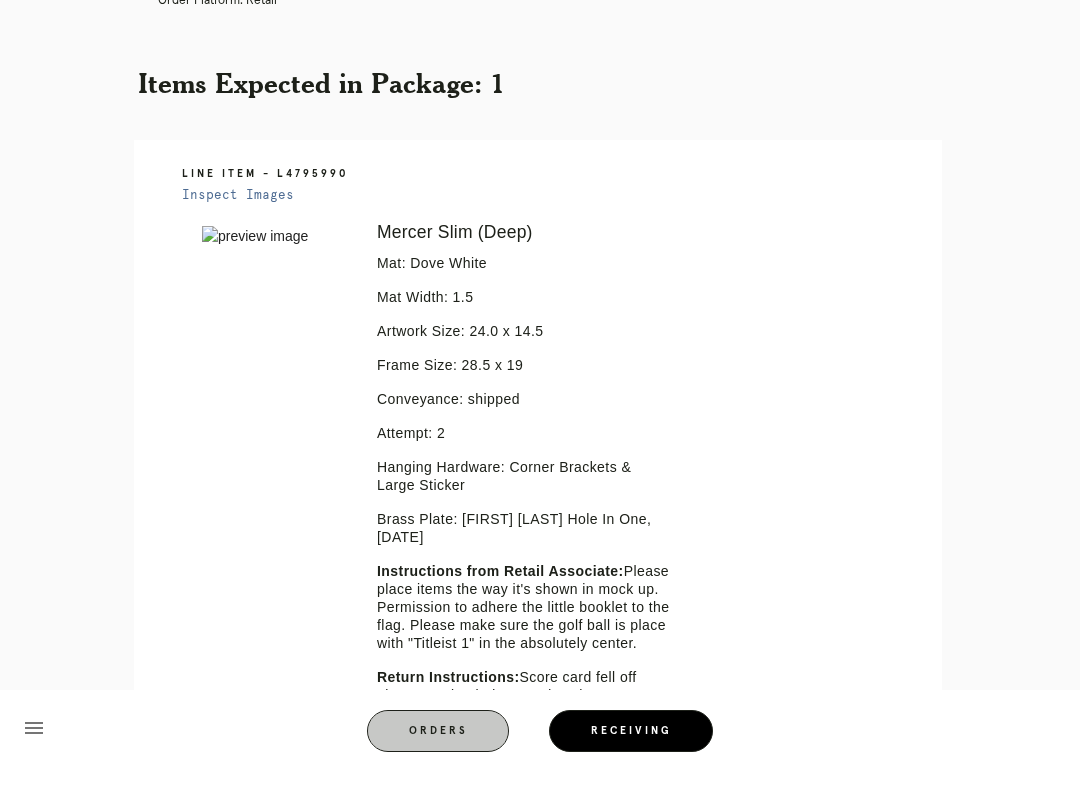 click on "Orders" at bounding box center (438, 750) 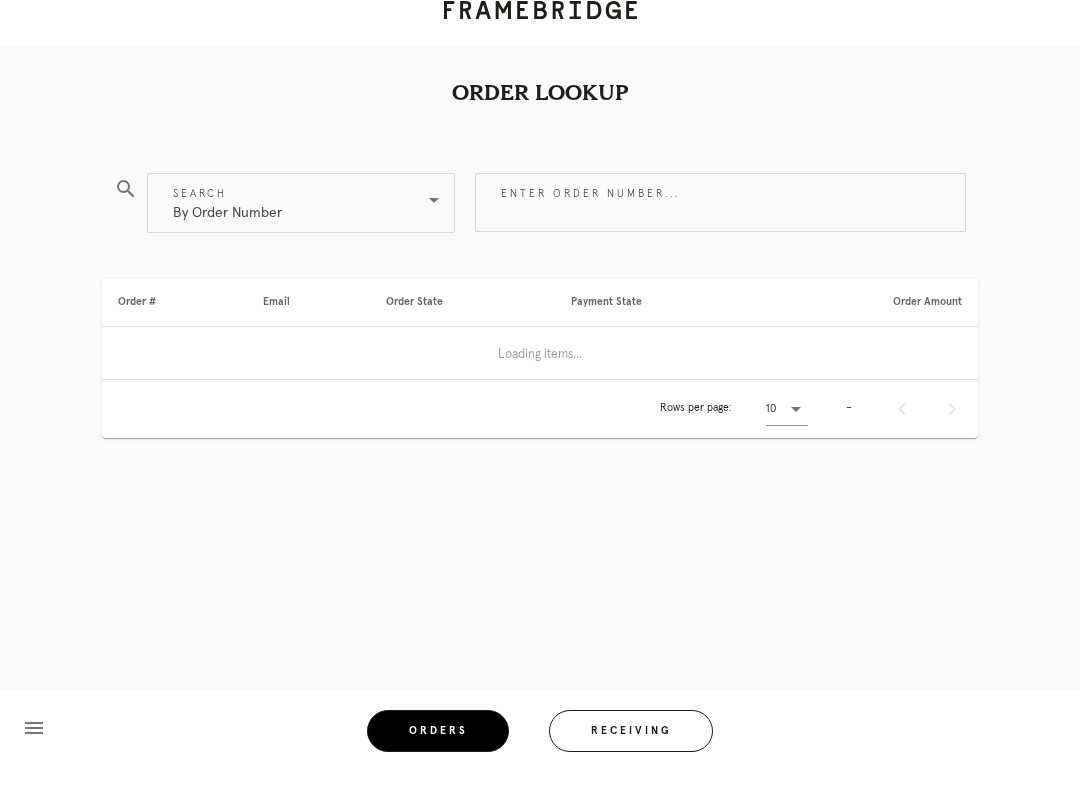 scroll, scrollTop: 0, scrollLeft: 0, axis: both 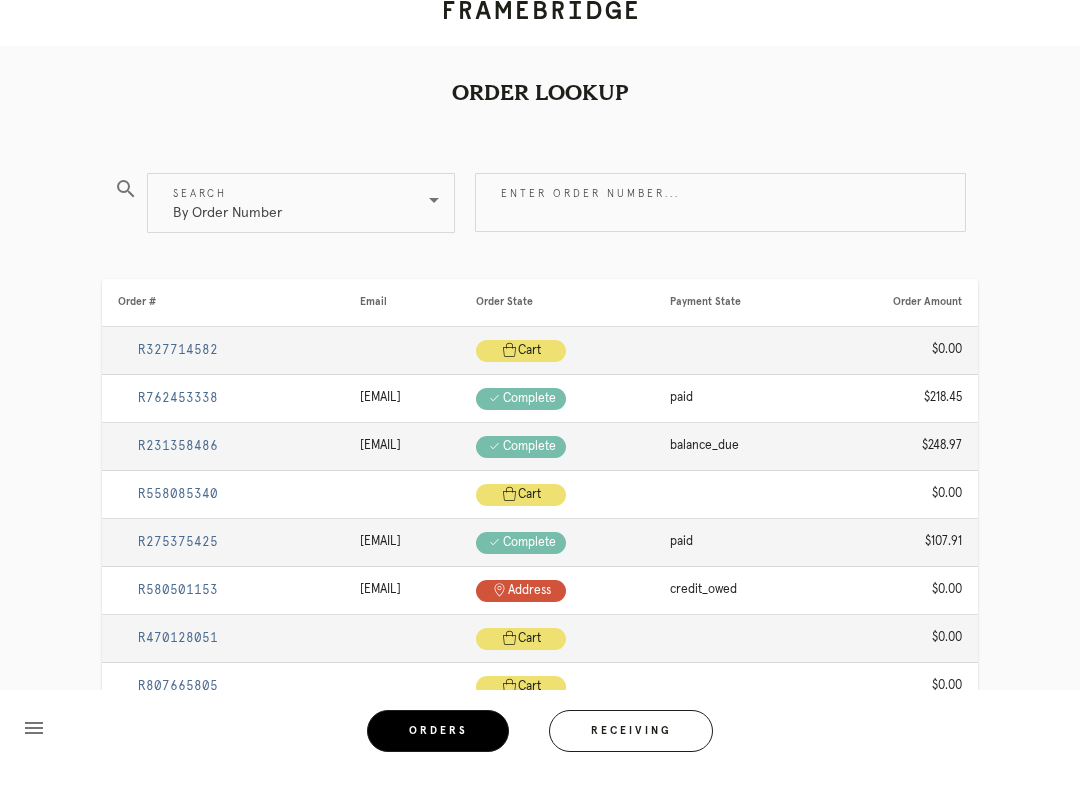 click on "Receiving" at bounding box center (631, 750) 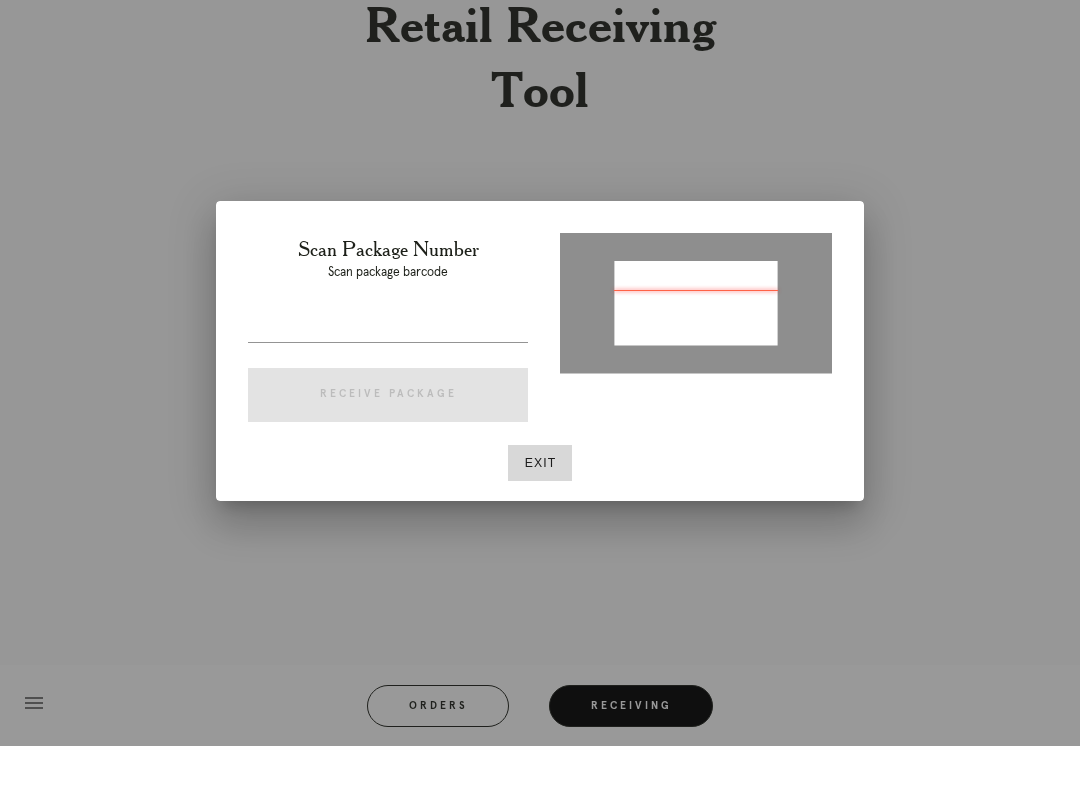 type on "P530560575215210" 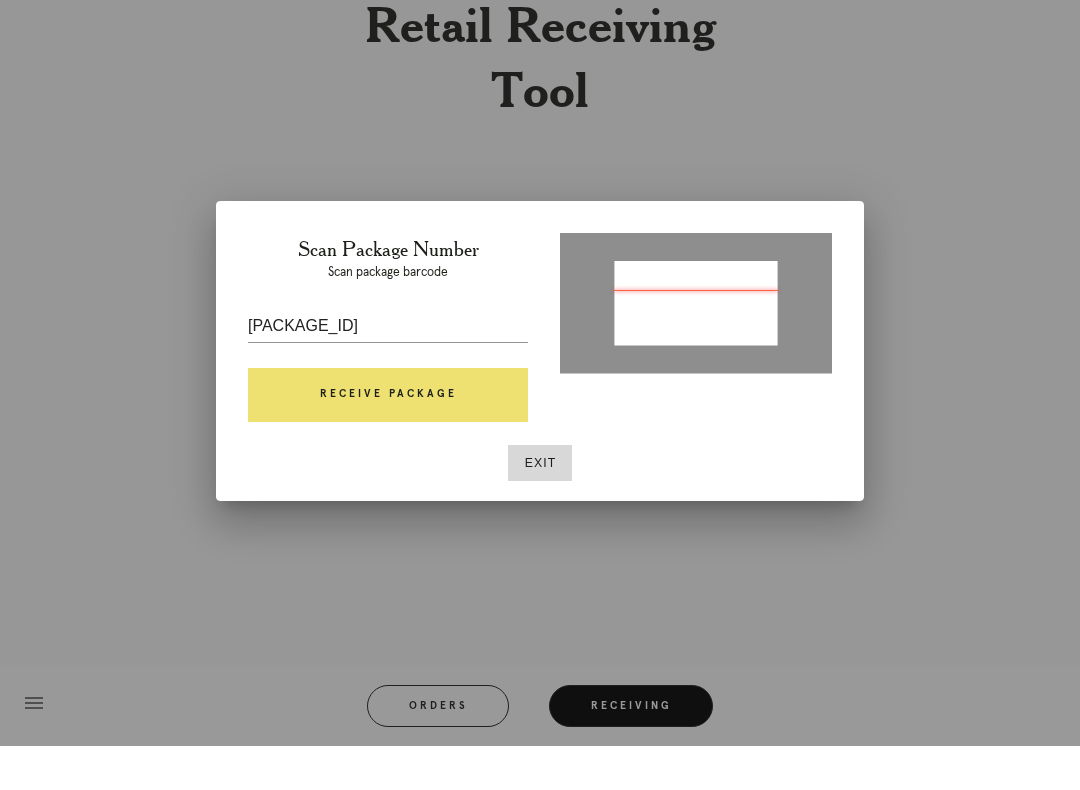 click on "Receive Package" at bounding box center [388, 439] 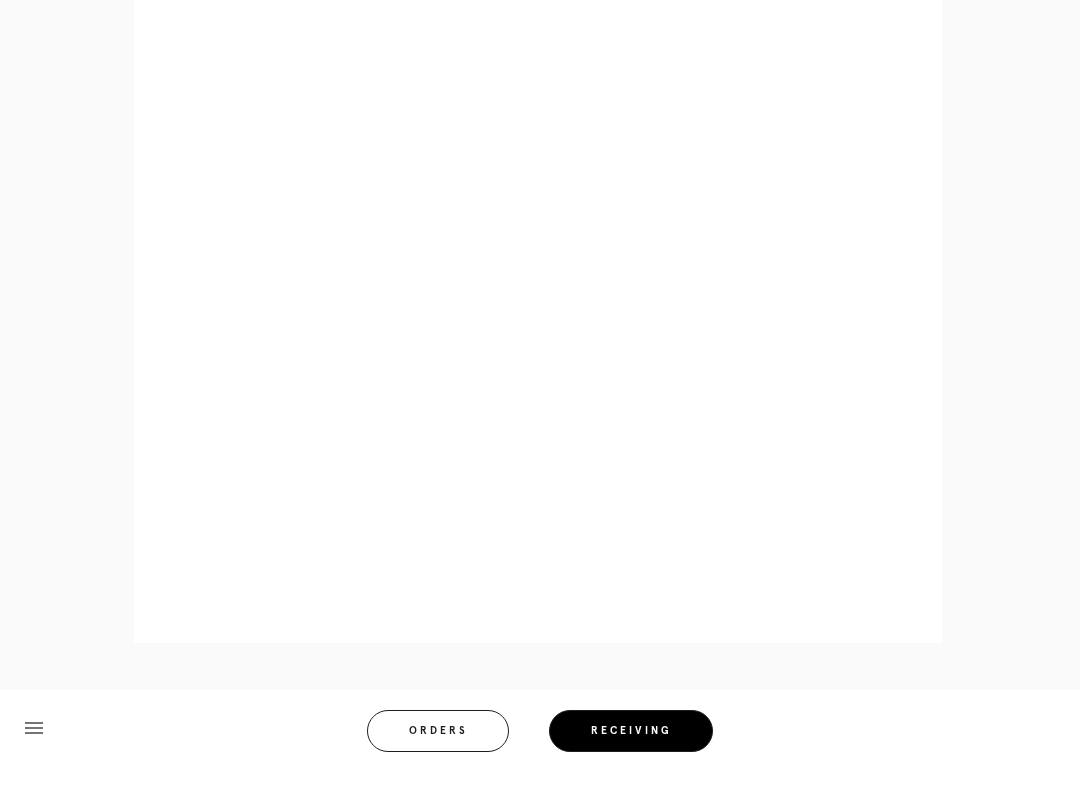 scroll, scrollTop: 999, scrollLeft: 0, axis: vertical 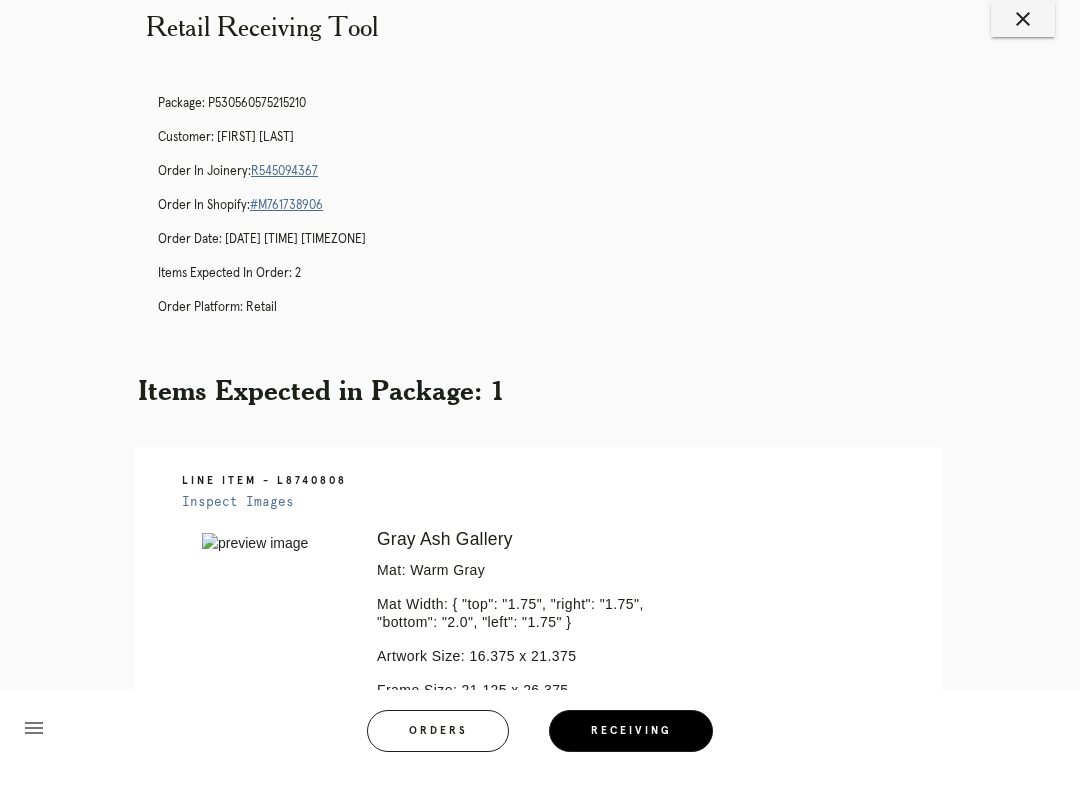 click on "Orders" at bounding box center [438, 750] 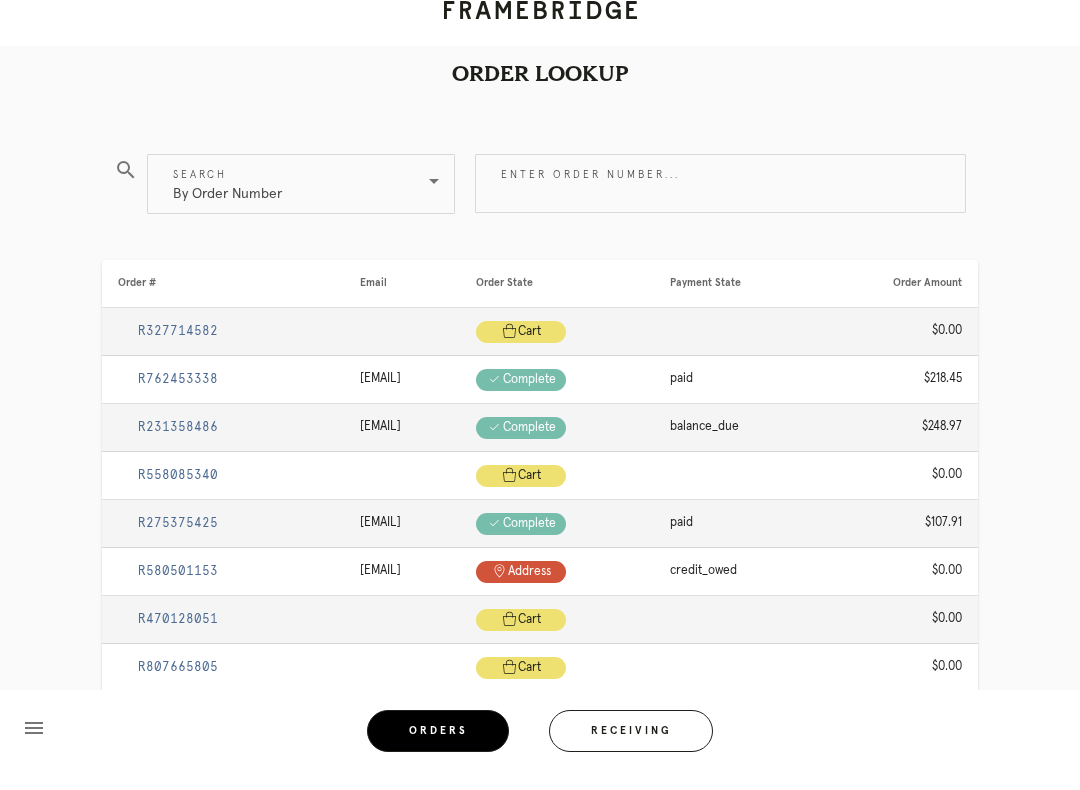 click on "Receiving" at bounding box center (631, 750) 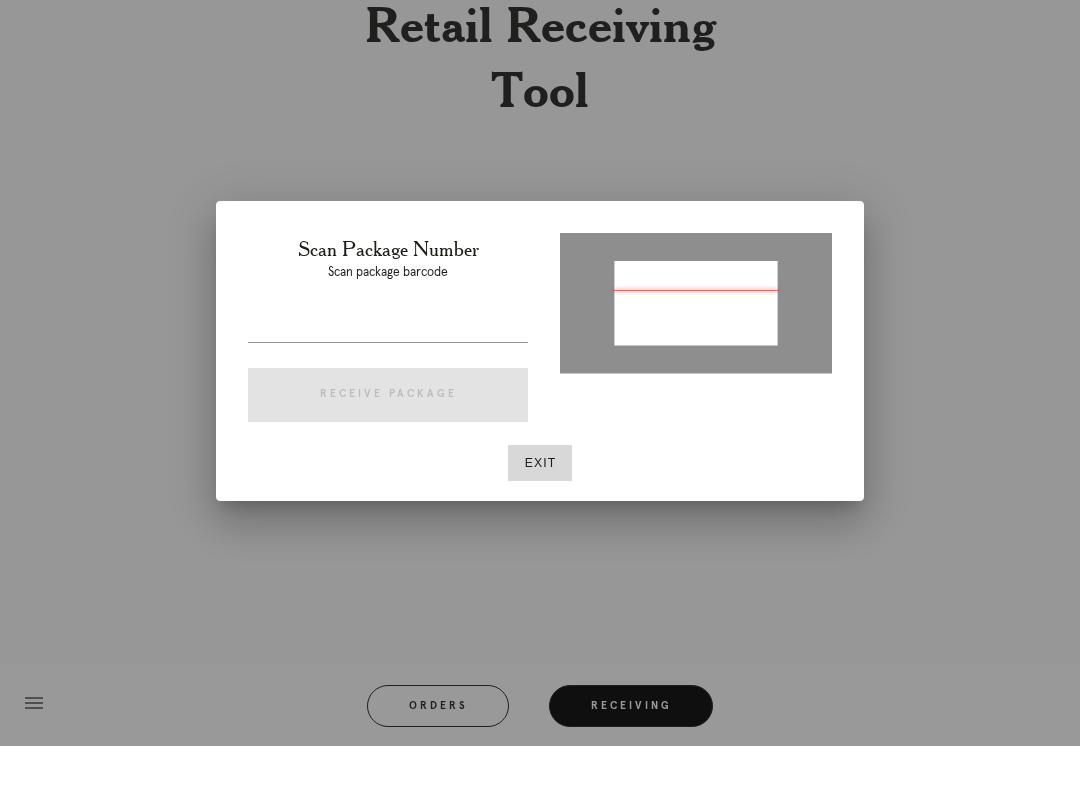 type on "P220976162569060" 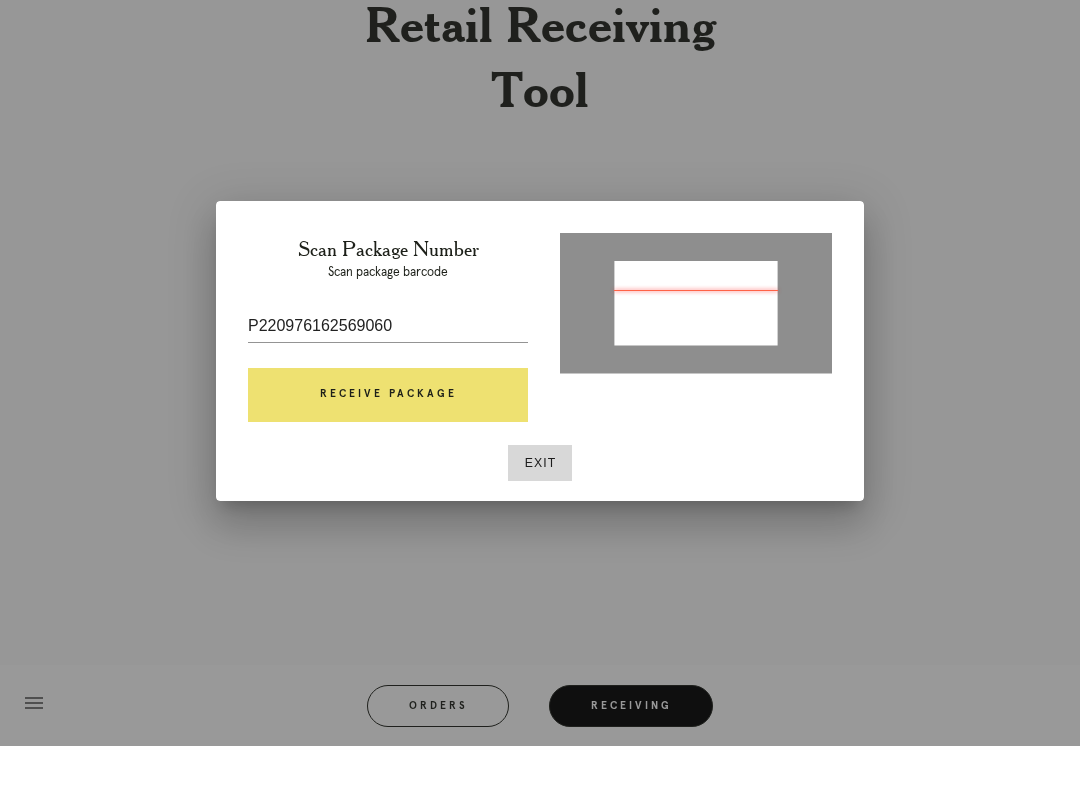click on "Receive Package" at bounding box center [388, 439] 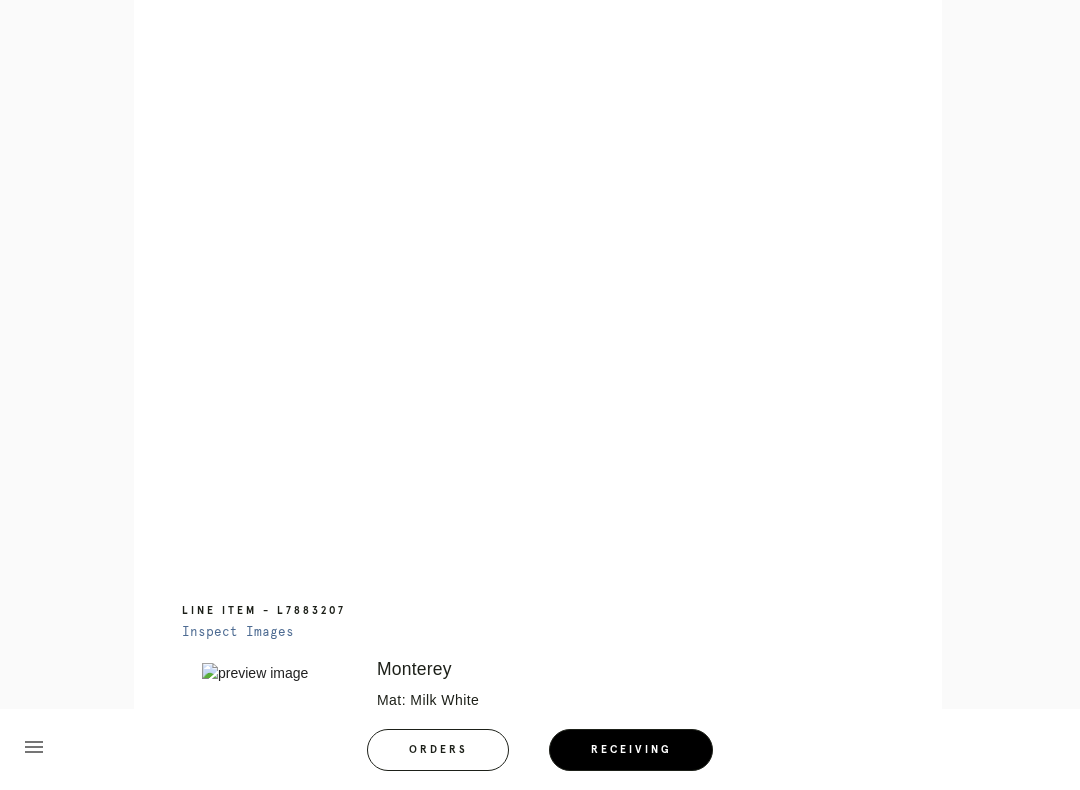 scroll, scrollTop: 898, scrollLeft: 0, axis: vertical 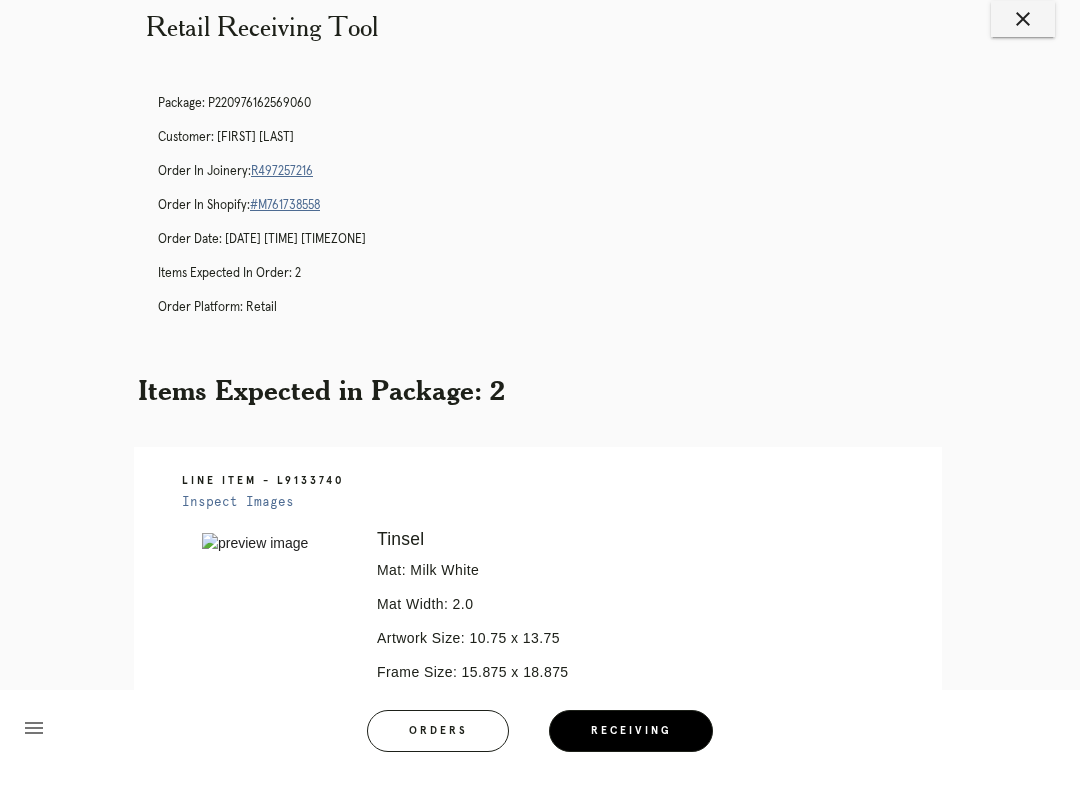 click on "Orders" at bounding box center [438, 750] 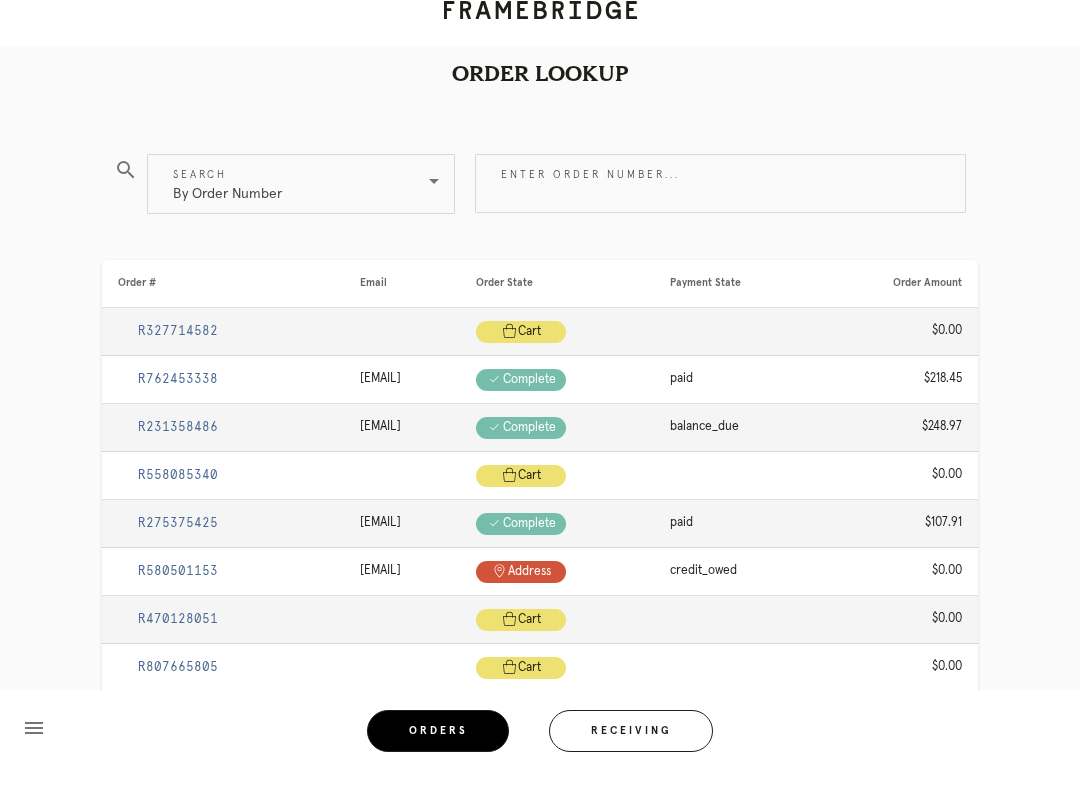 click on "Receiving" at bounding box center (631, 750) 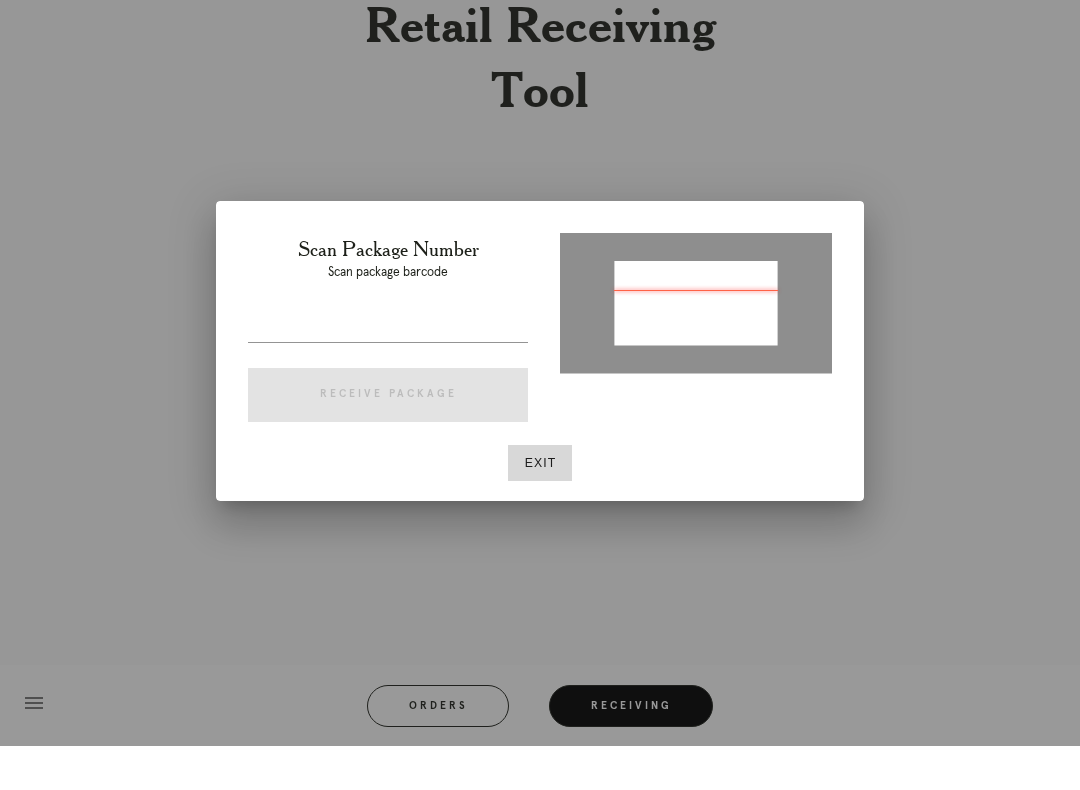 type on "P170942649524757" 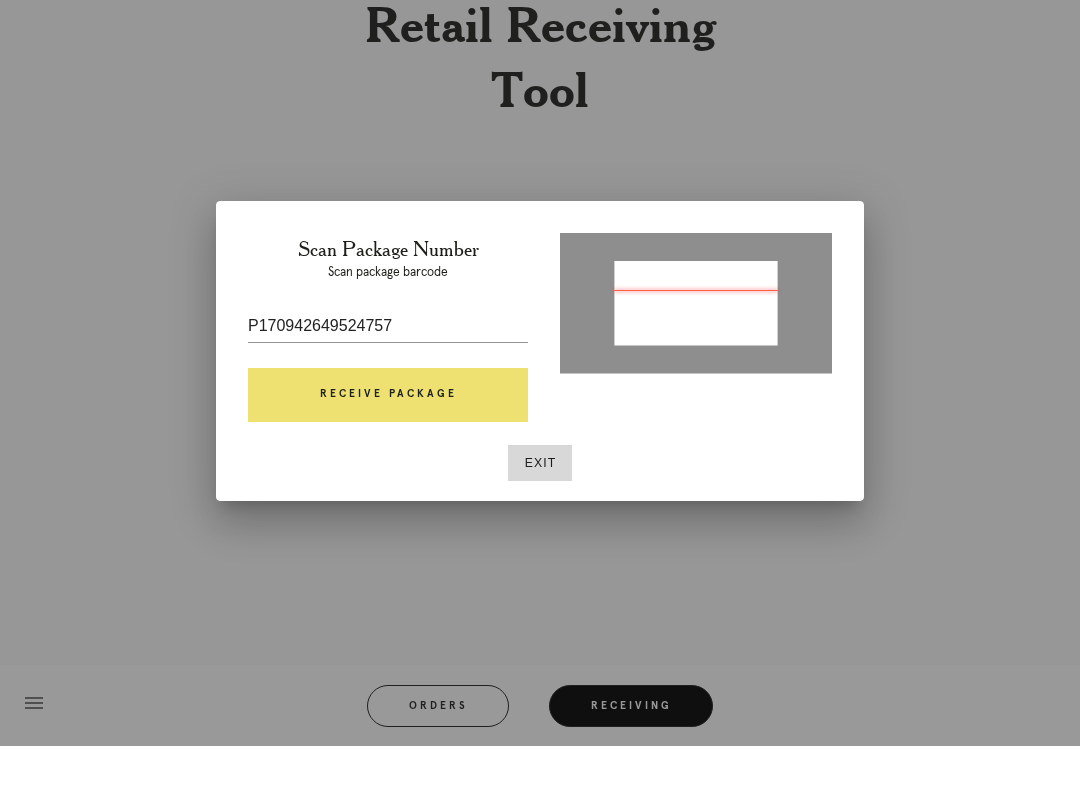 click on "Receive Package" at bounding box center (388, 439) 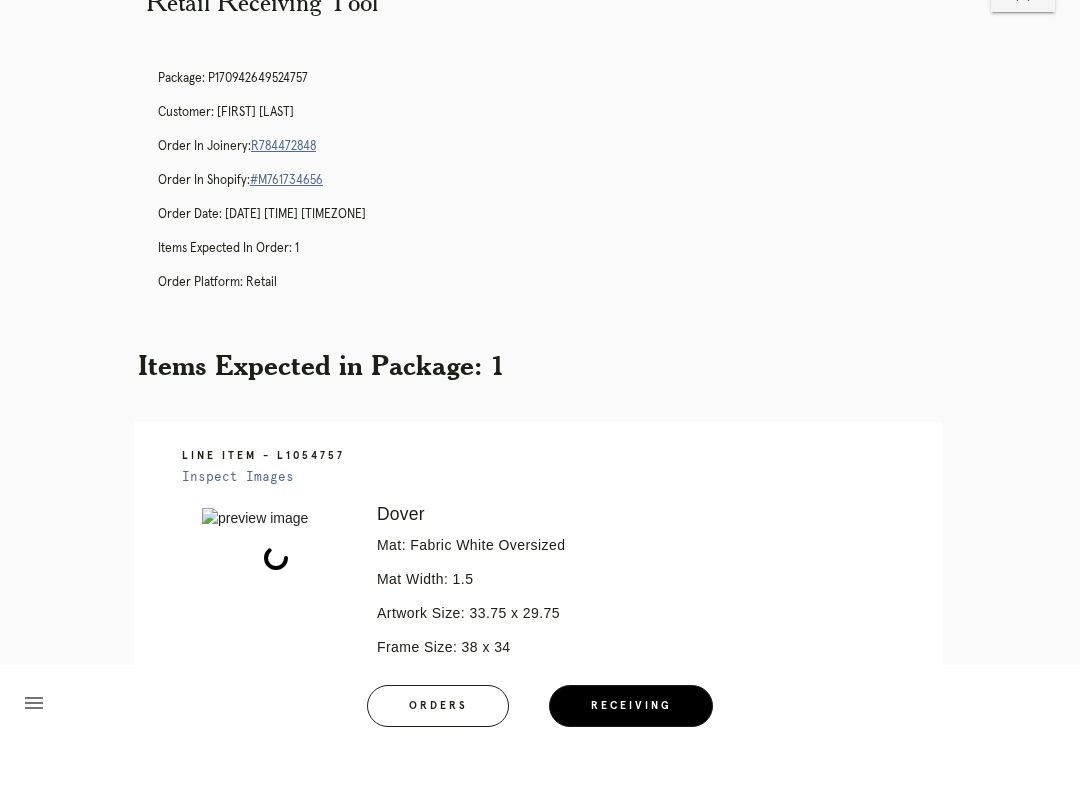 click on "menu
Orders
Receiving
Logged in as:   [EMAIL]   [STREET]
Logout" at bounding box center (540, 756) 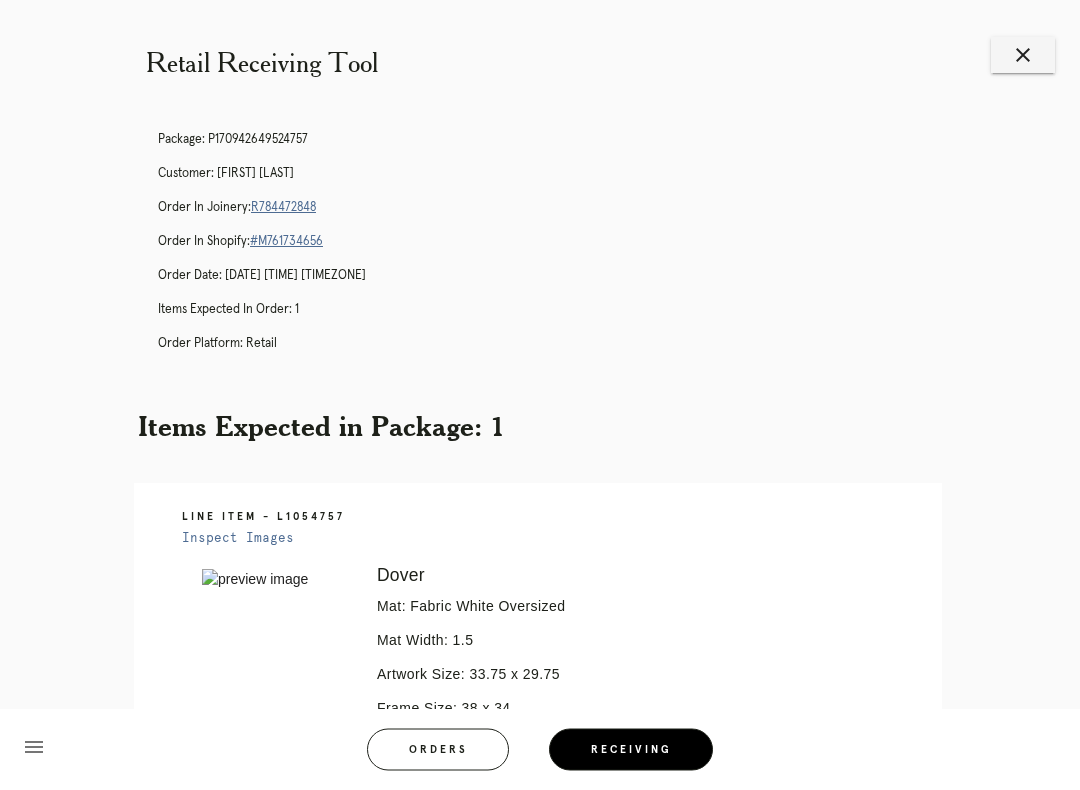 scroll, scrollTop: 0, scrollLeft: 0, axis: both 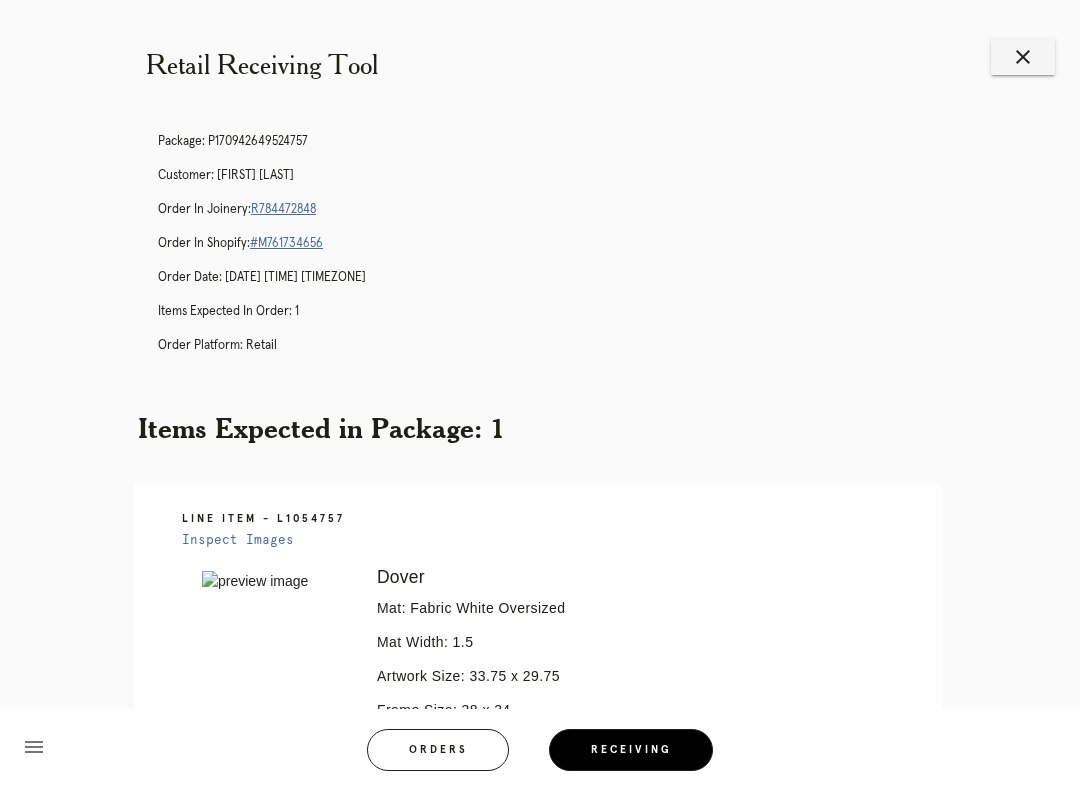 click on "close" at bounding box center [1023, 57] 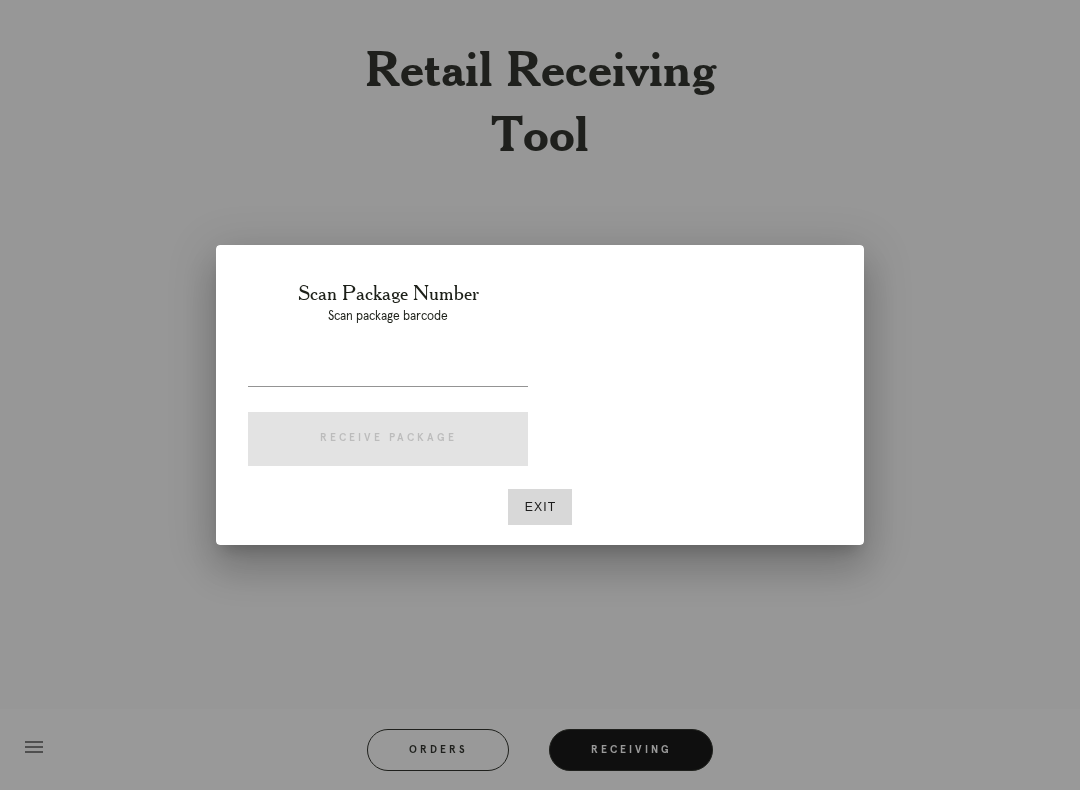 scroll, scrollTop: 0, scrollLeft: 0, axis: both 